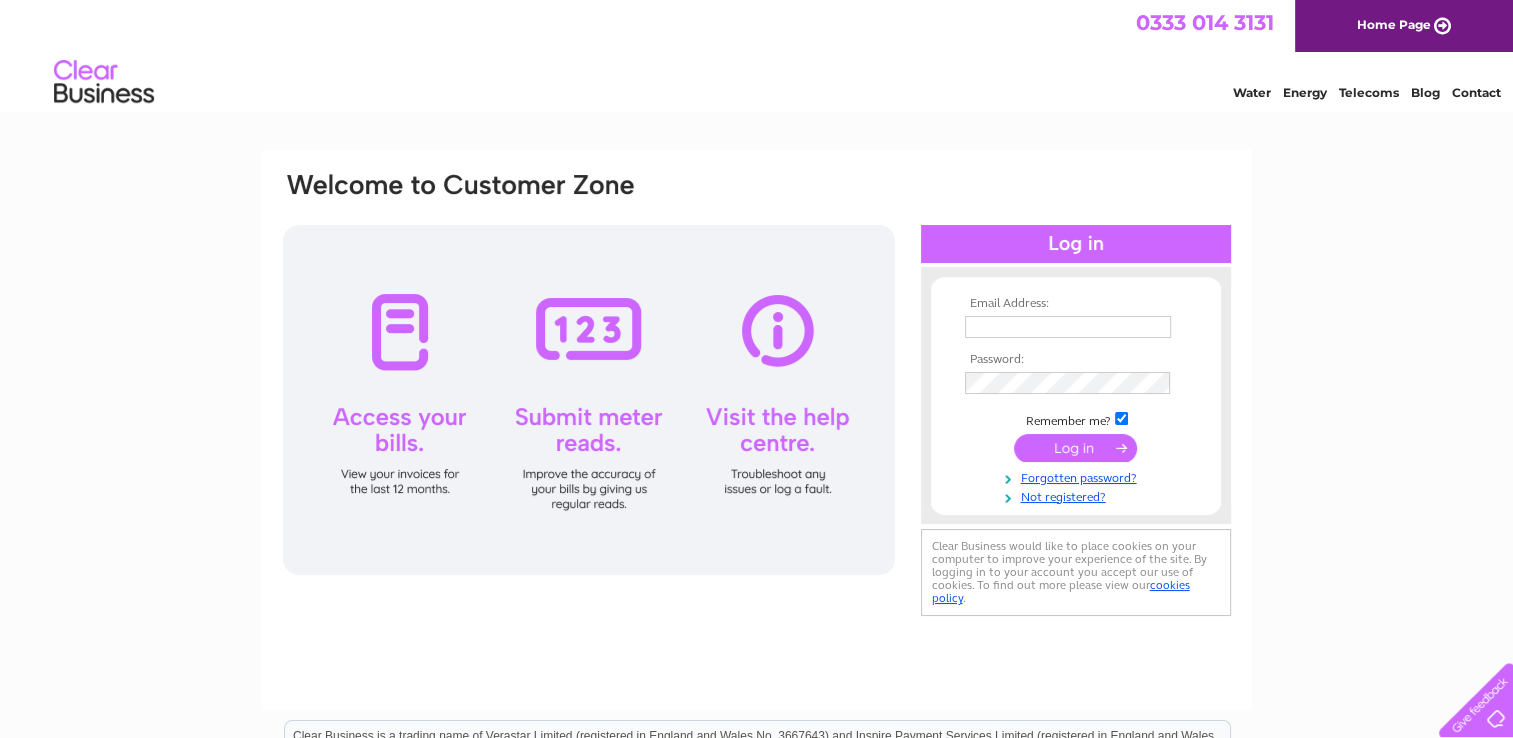 scroll, scrollTop: 0, scrollLeft: 0, axis: both 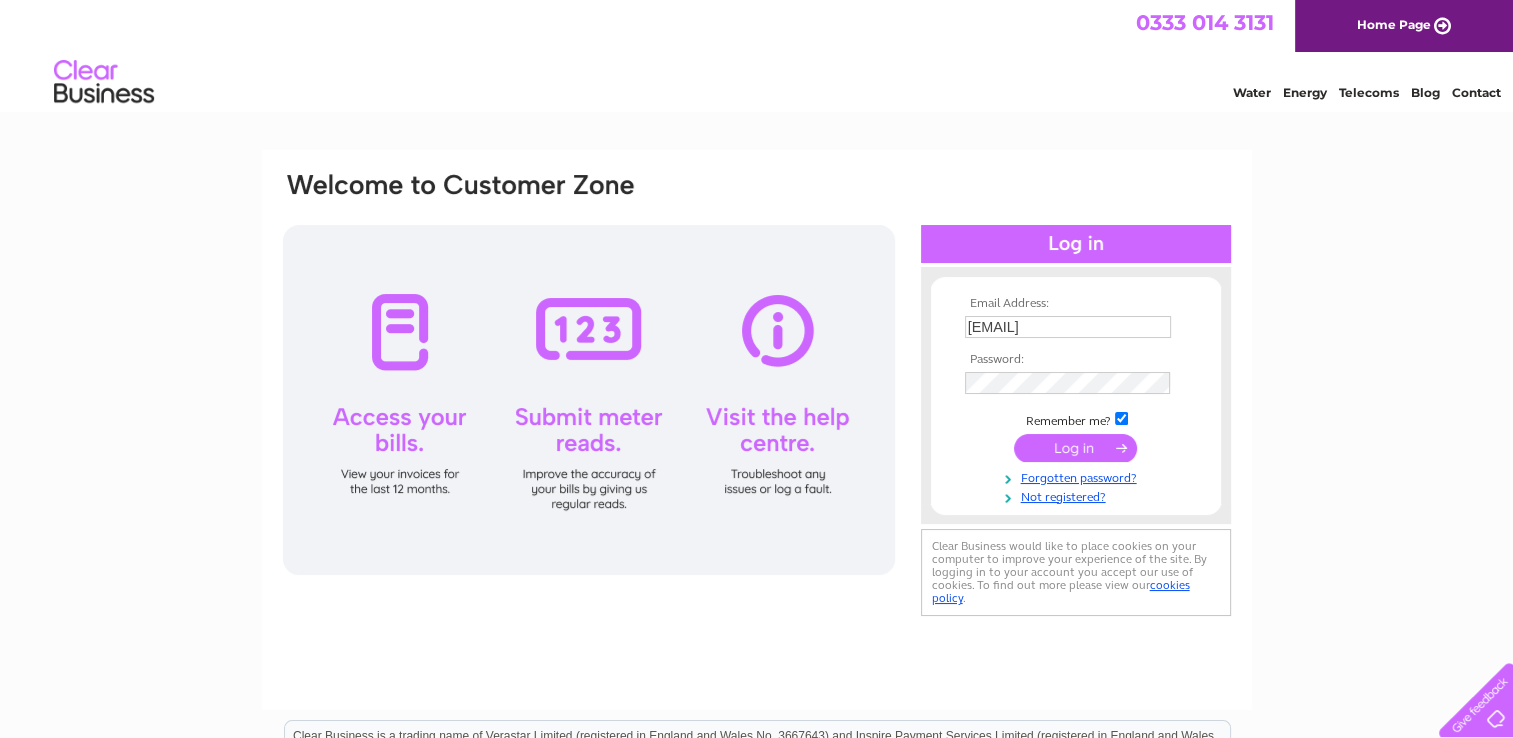 click at bounding box center (1075, 448) 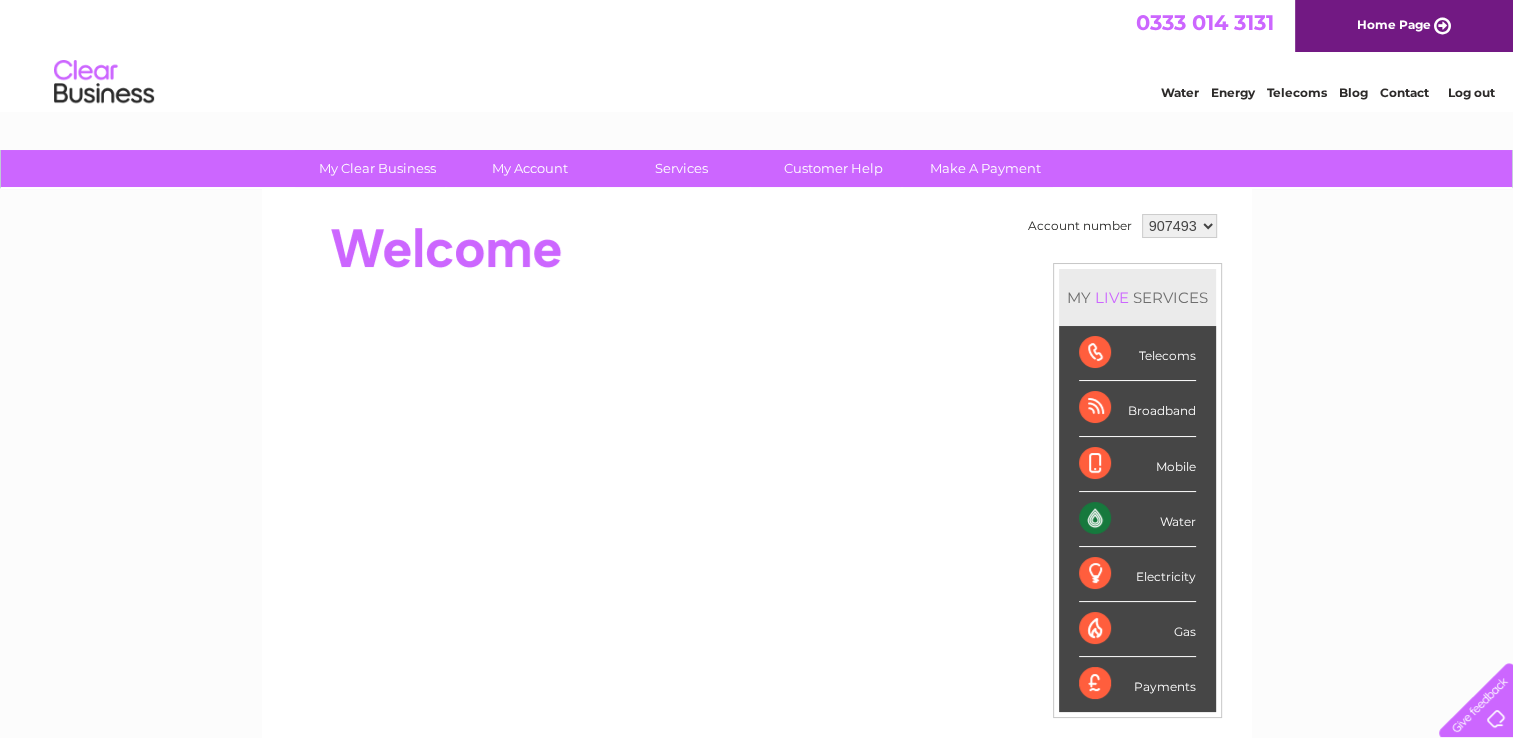 scroll, scrollTop: 0, scrollLeft: 0, axis: both 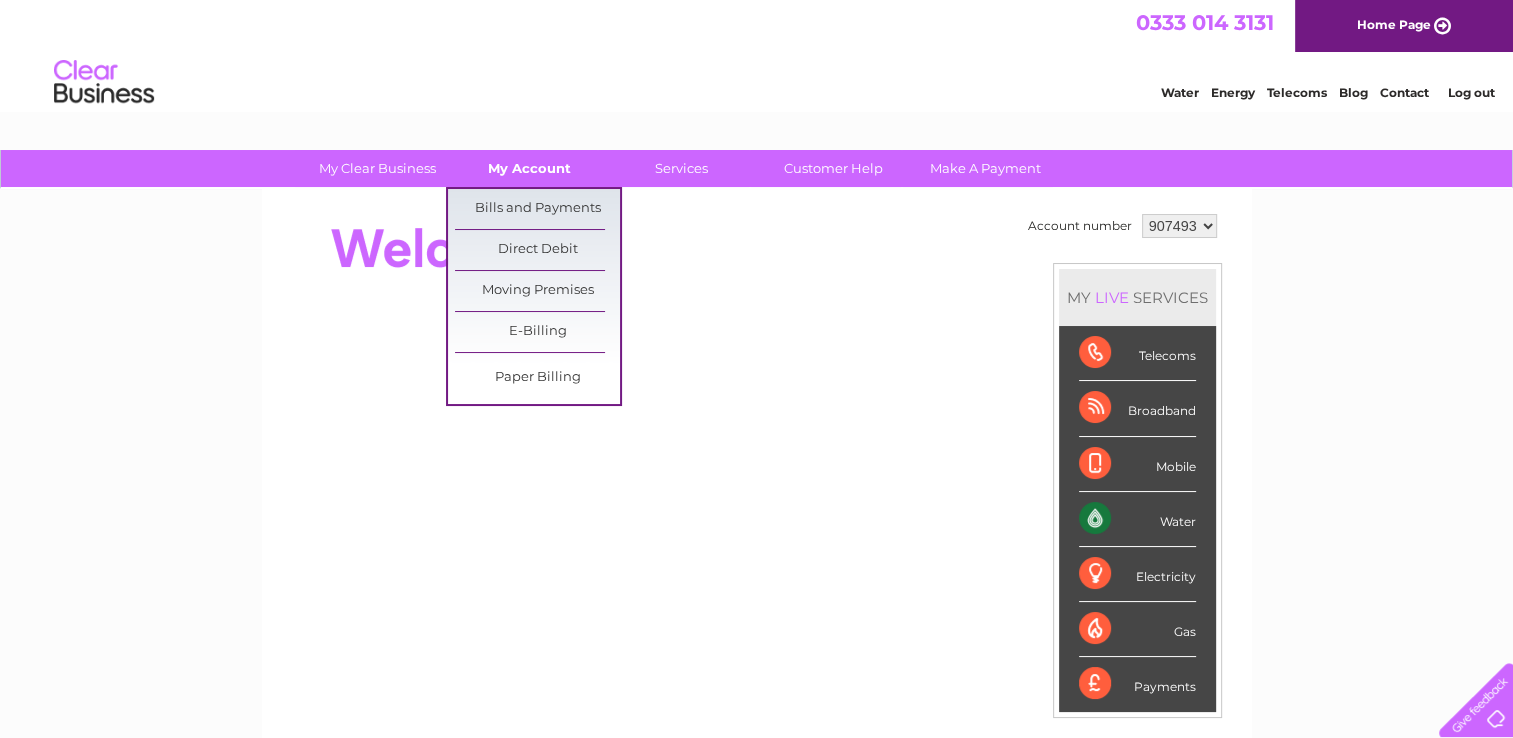 click on "My Account" at bounding box center (529, 168) 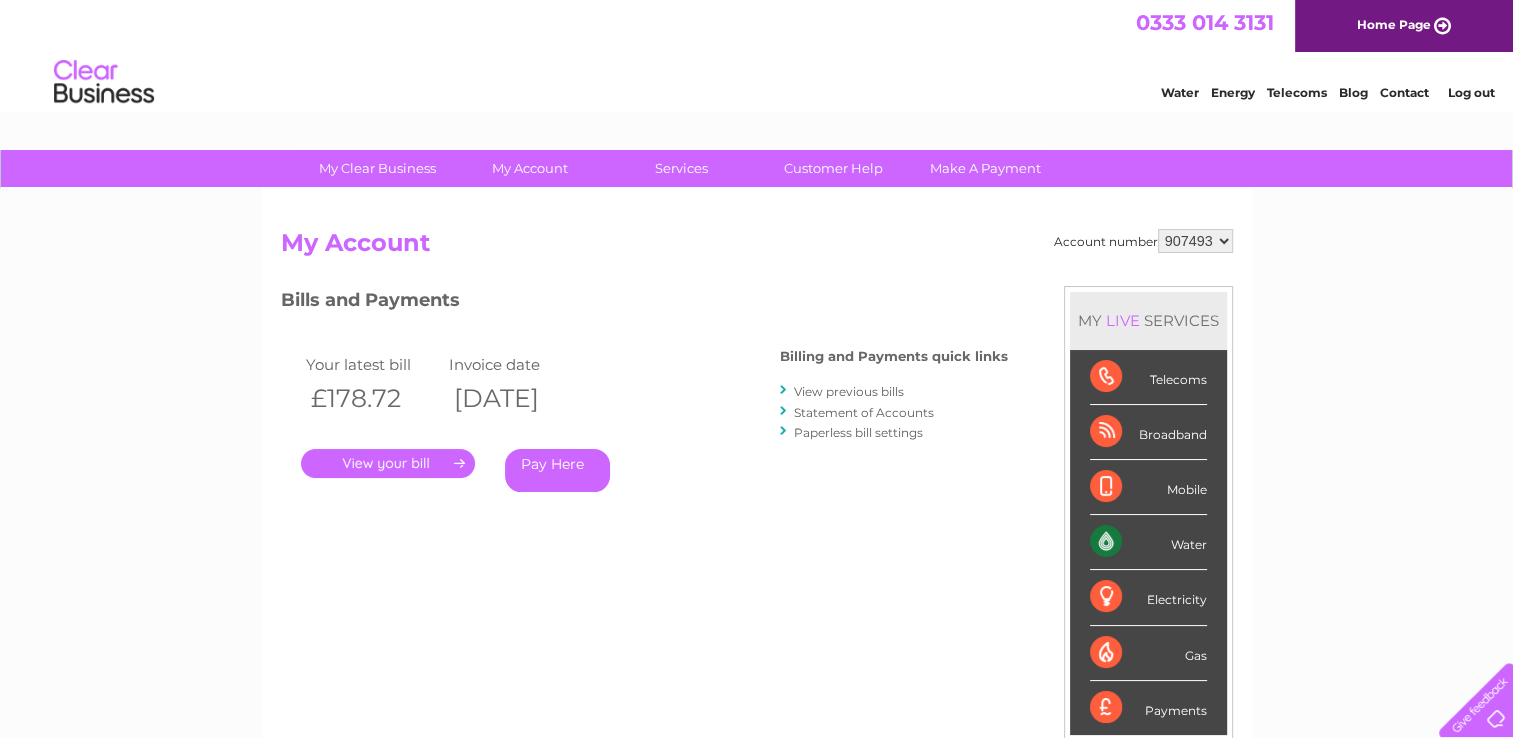 scroll, scrollTop: 0, scrollLeft: 0, axis: both 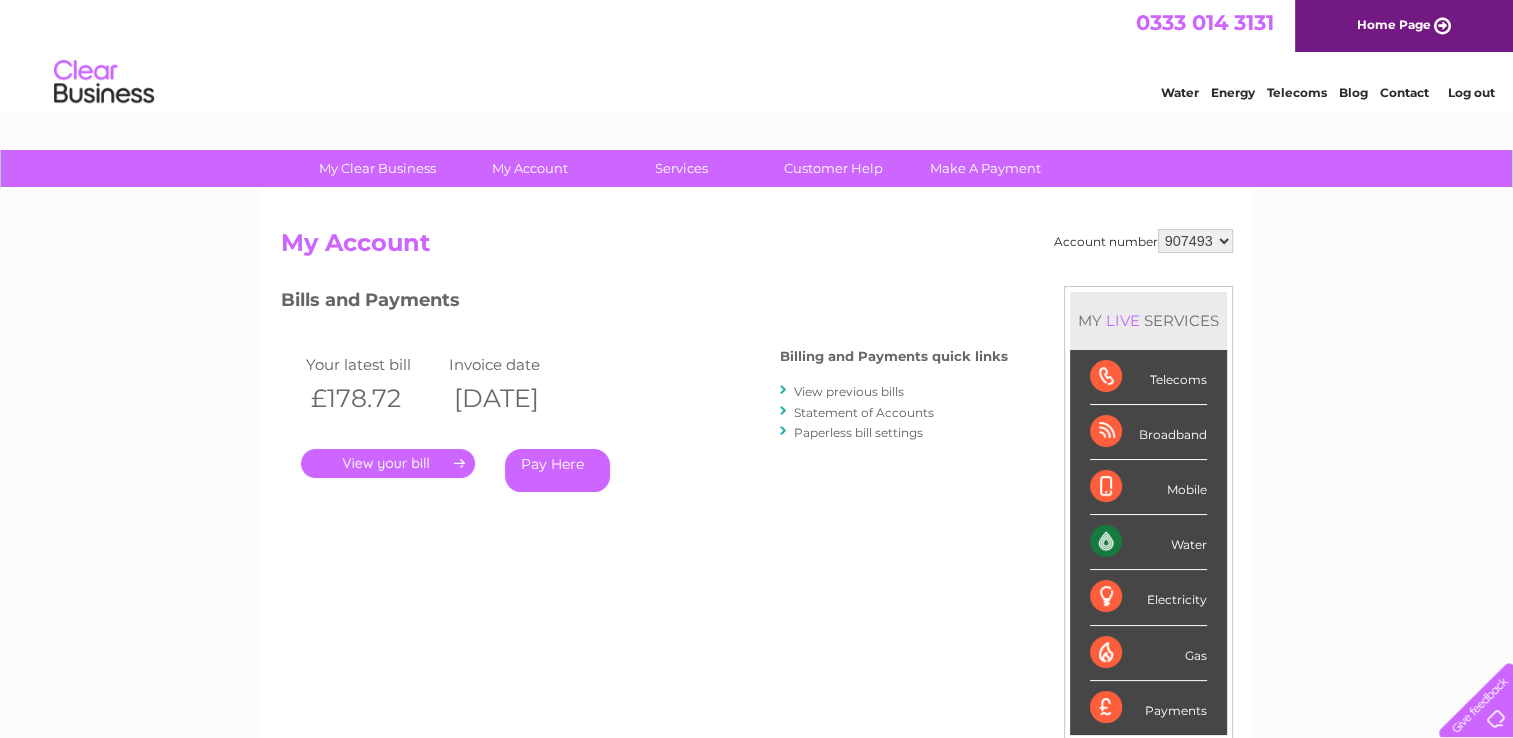 click on "." at bounding box center [388, 463] 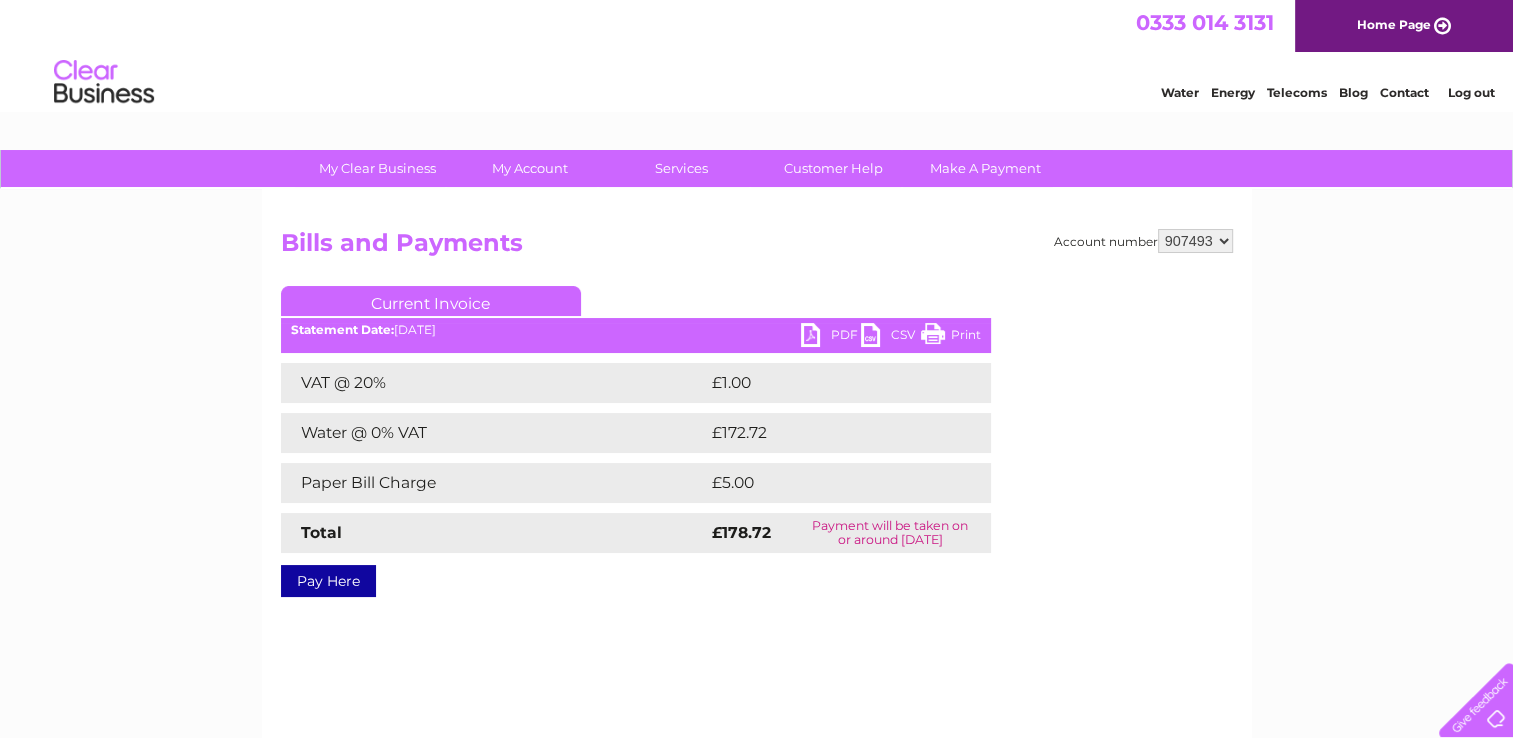 scroll, scrollTop: 0, scrollLeft: 0, axis: both 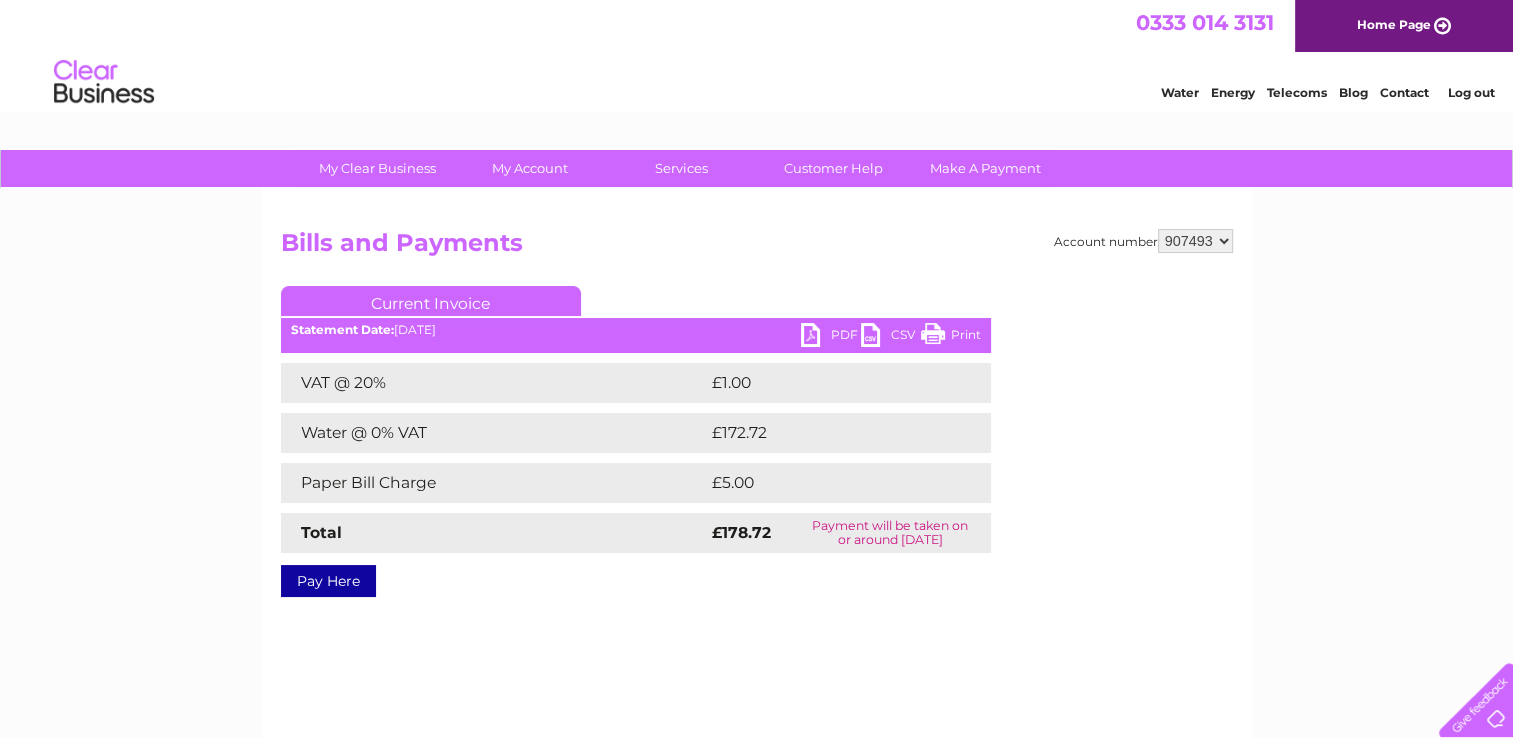 click on "PDF" at bounding box center (831, 337) 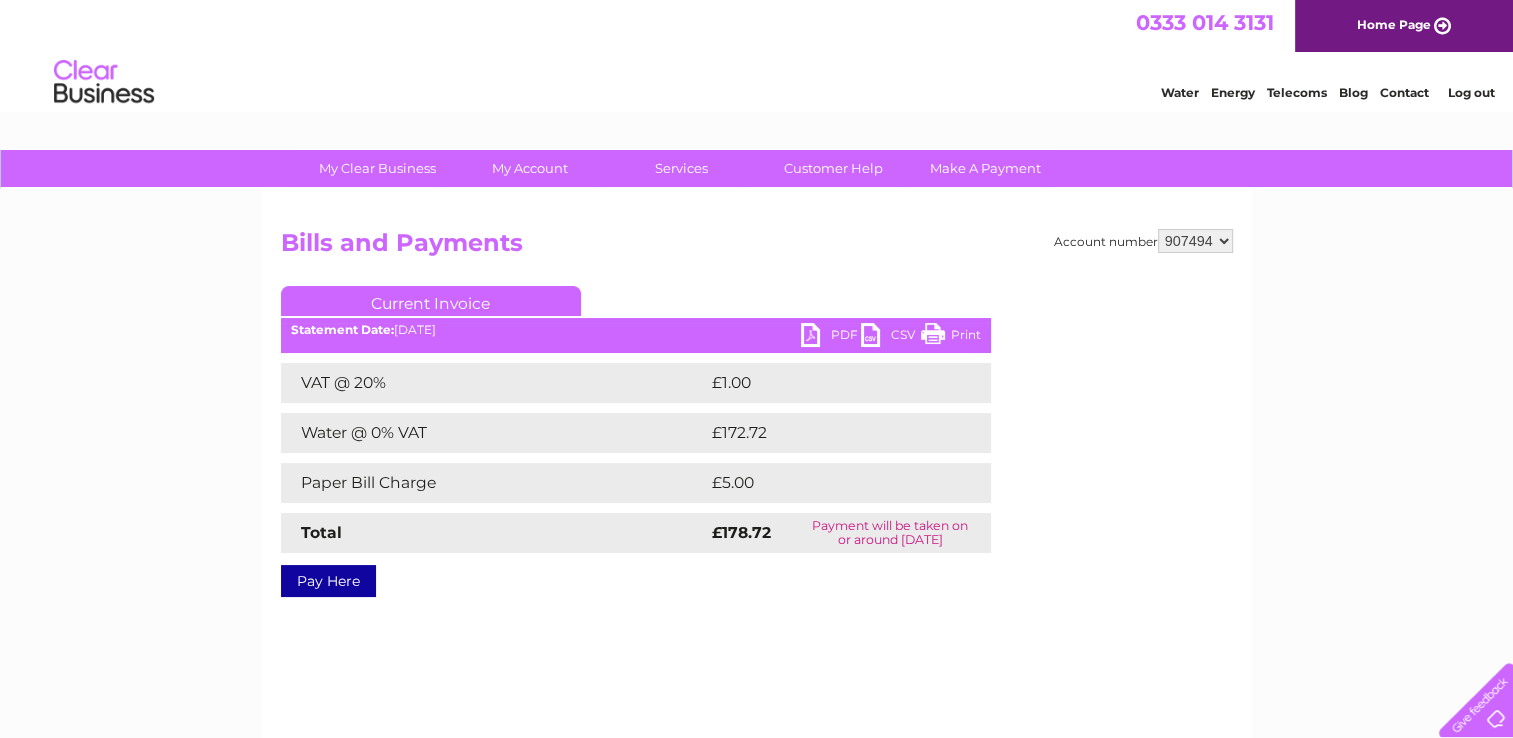 click on "907493
907494" at bounding box center [1195, 241] 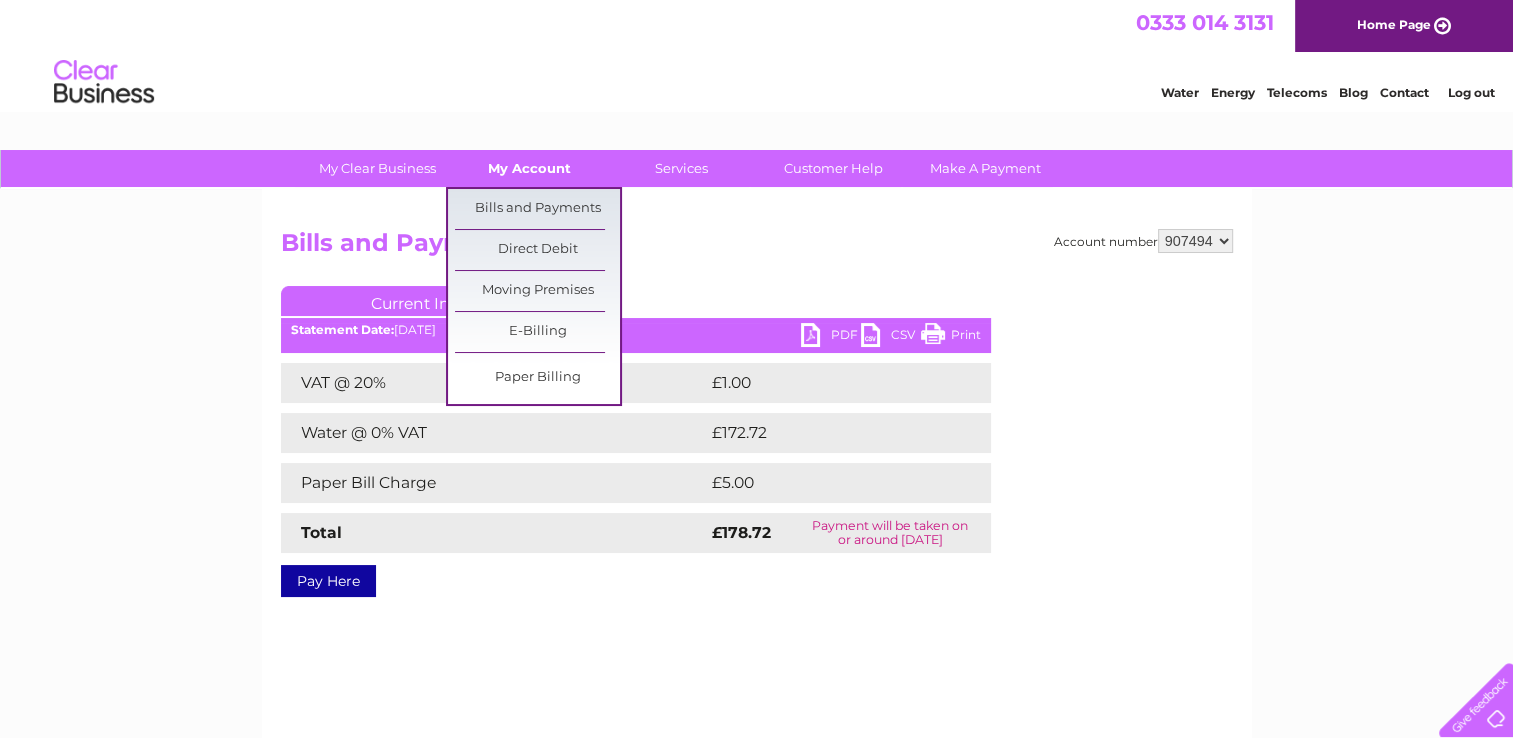 click on "My Account" at bounding box center (529, 168) 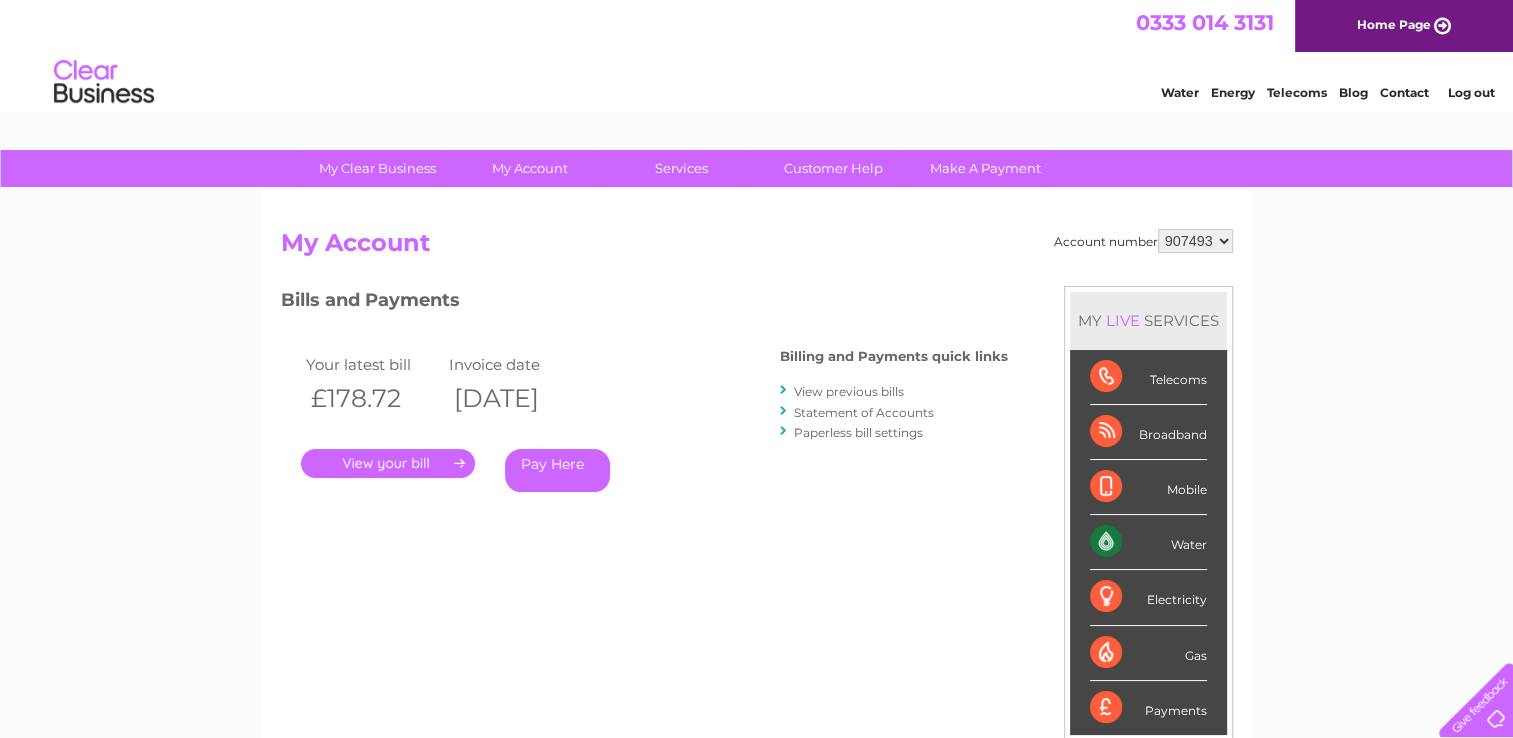 scroll, scrollTop: 0, scrollLeft: 0, axis: both 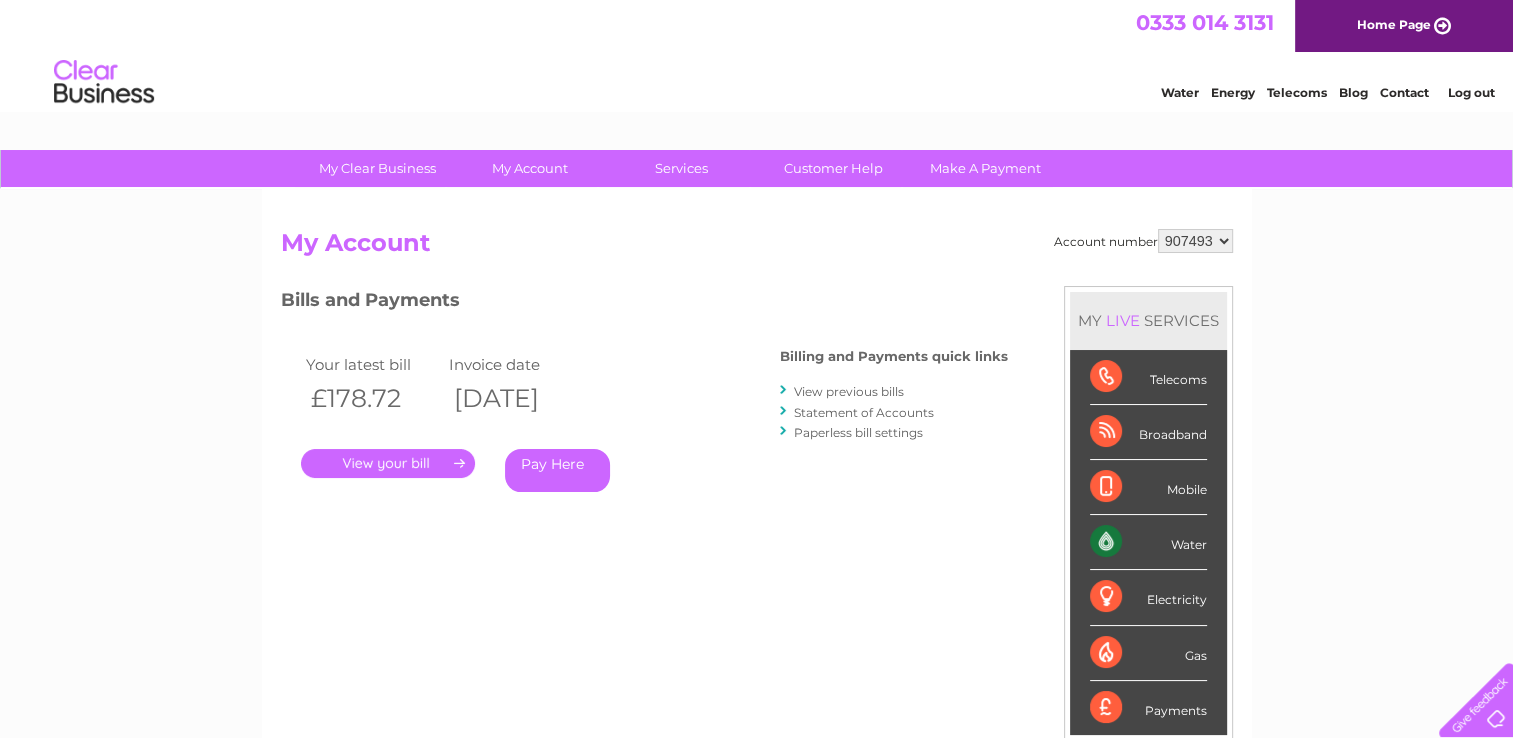 click on "." at bounding box center [388, 463] 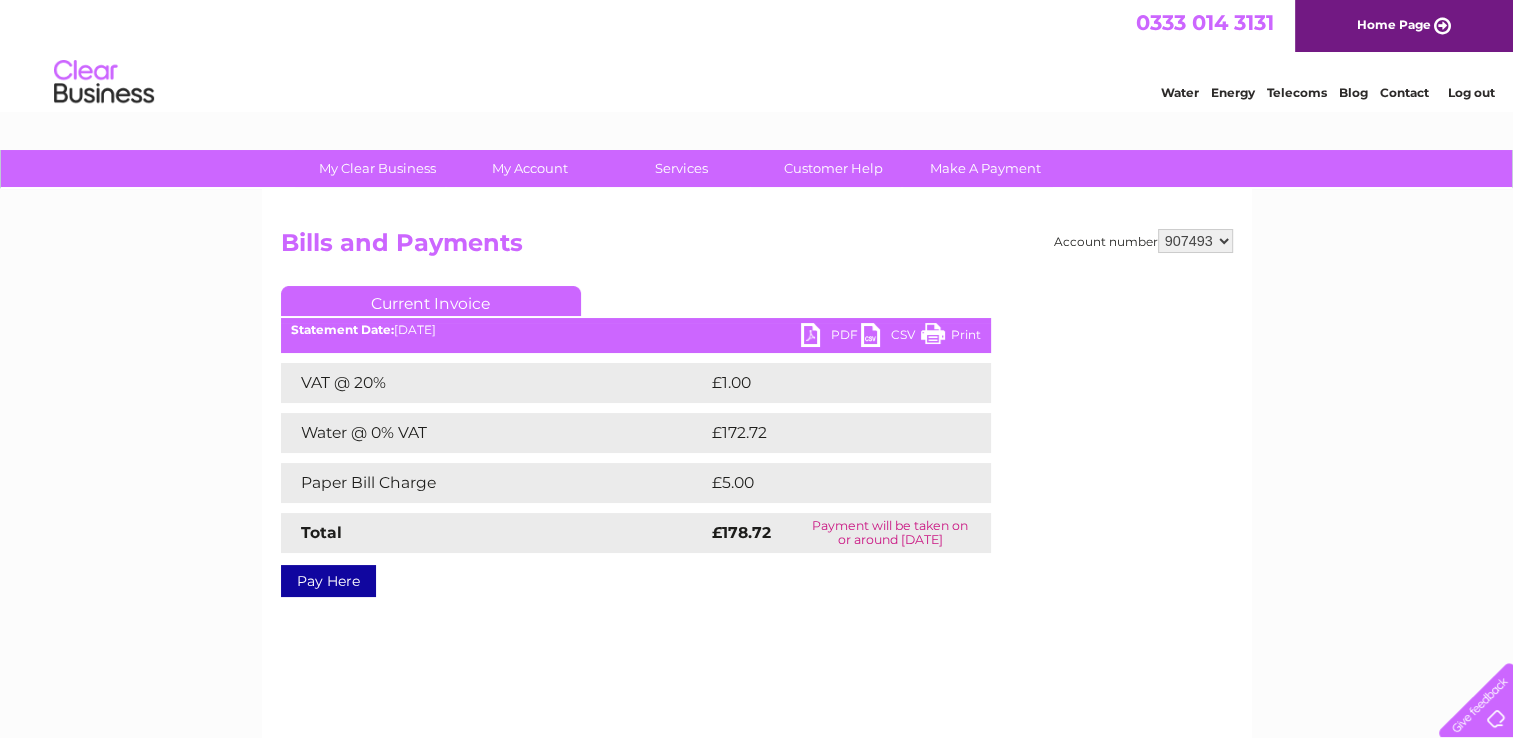 scroll, scrollTop: 0, scrollLeft: 0, axis: both 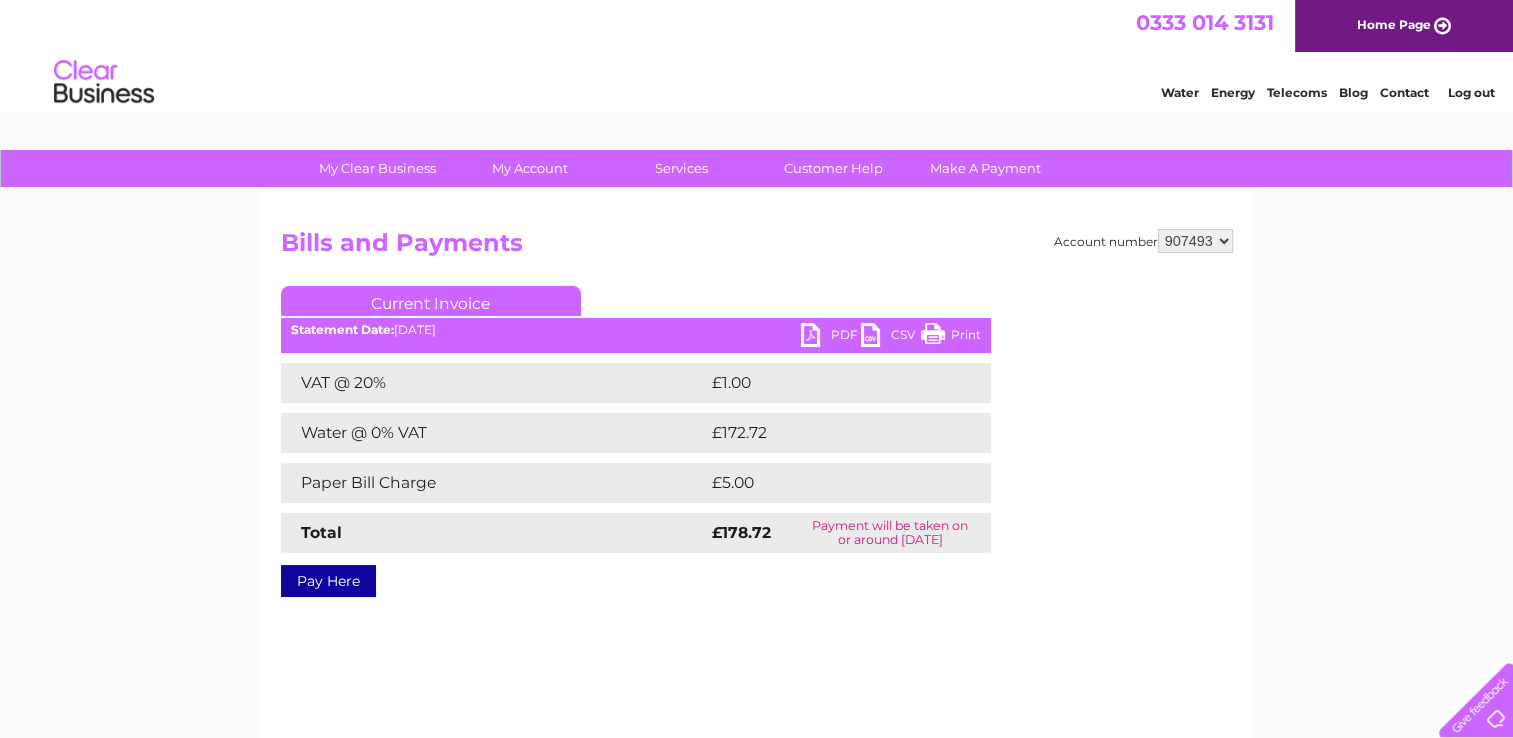 click on "907493
907494" at bounding box center [1195, 241] 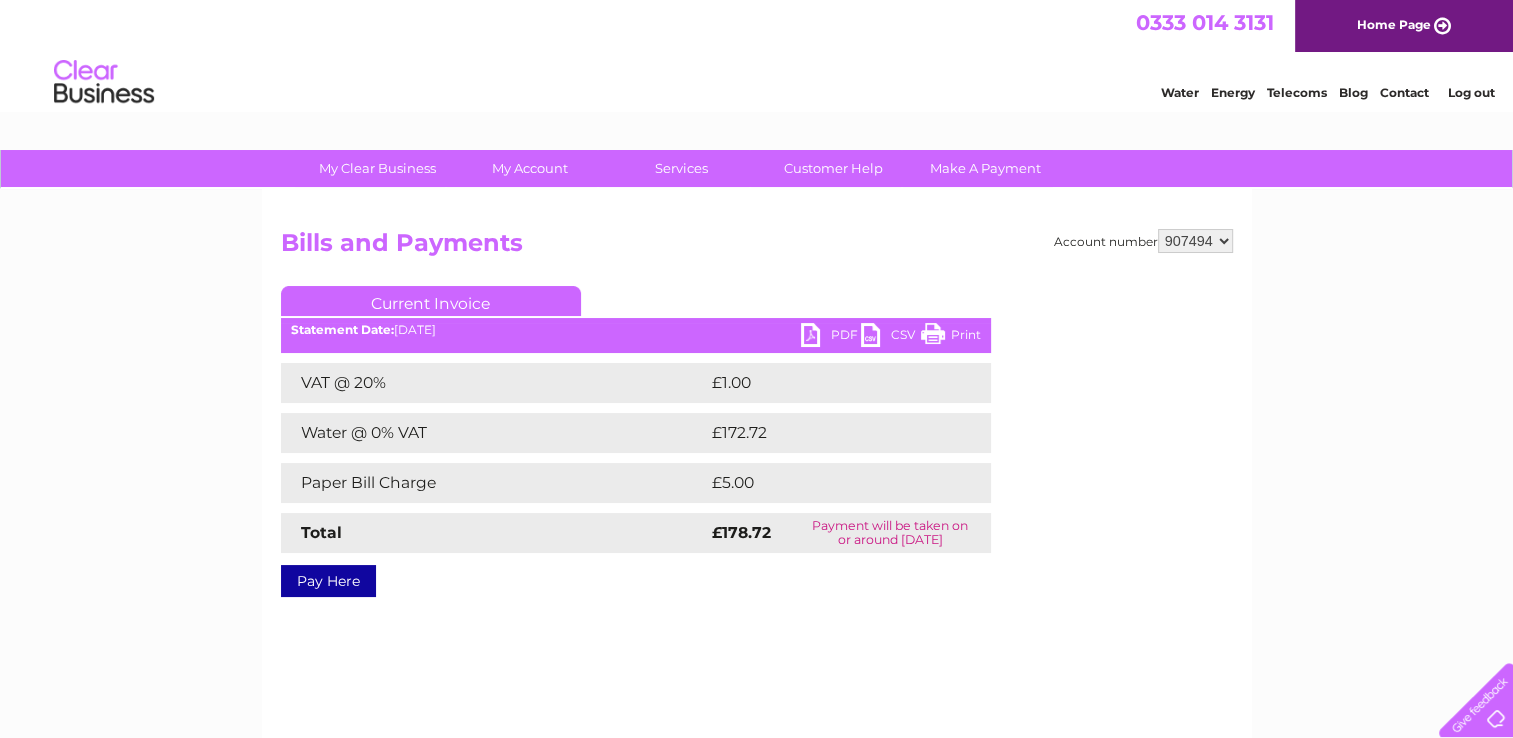 click on "907493
907494" at bounding box center [1195, 241] 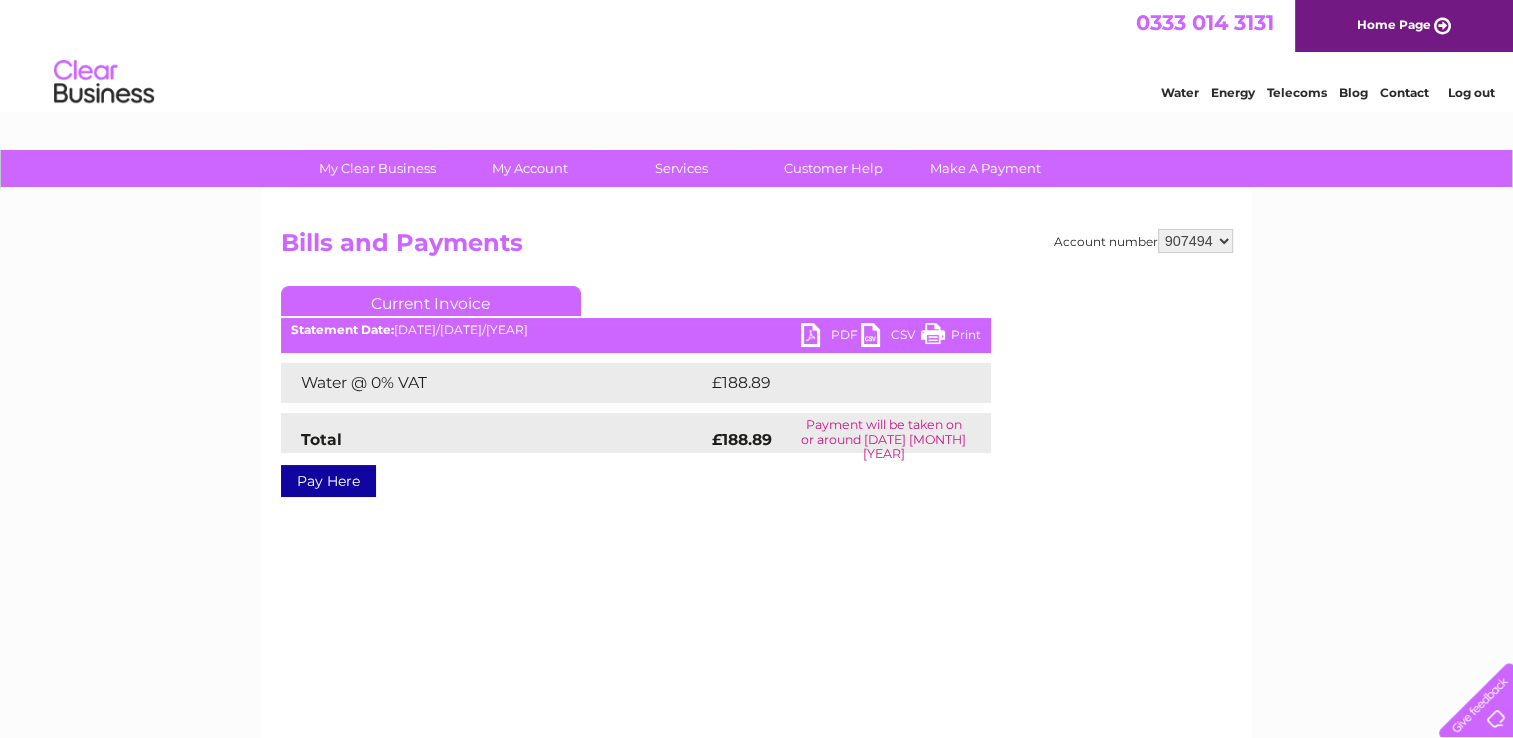 scroll, scrollTop: 0, scrollLeft: 0, axis: both 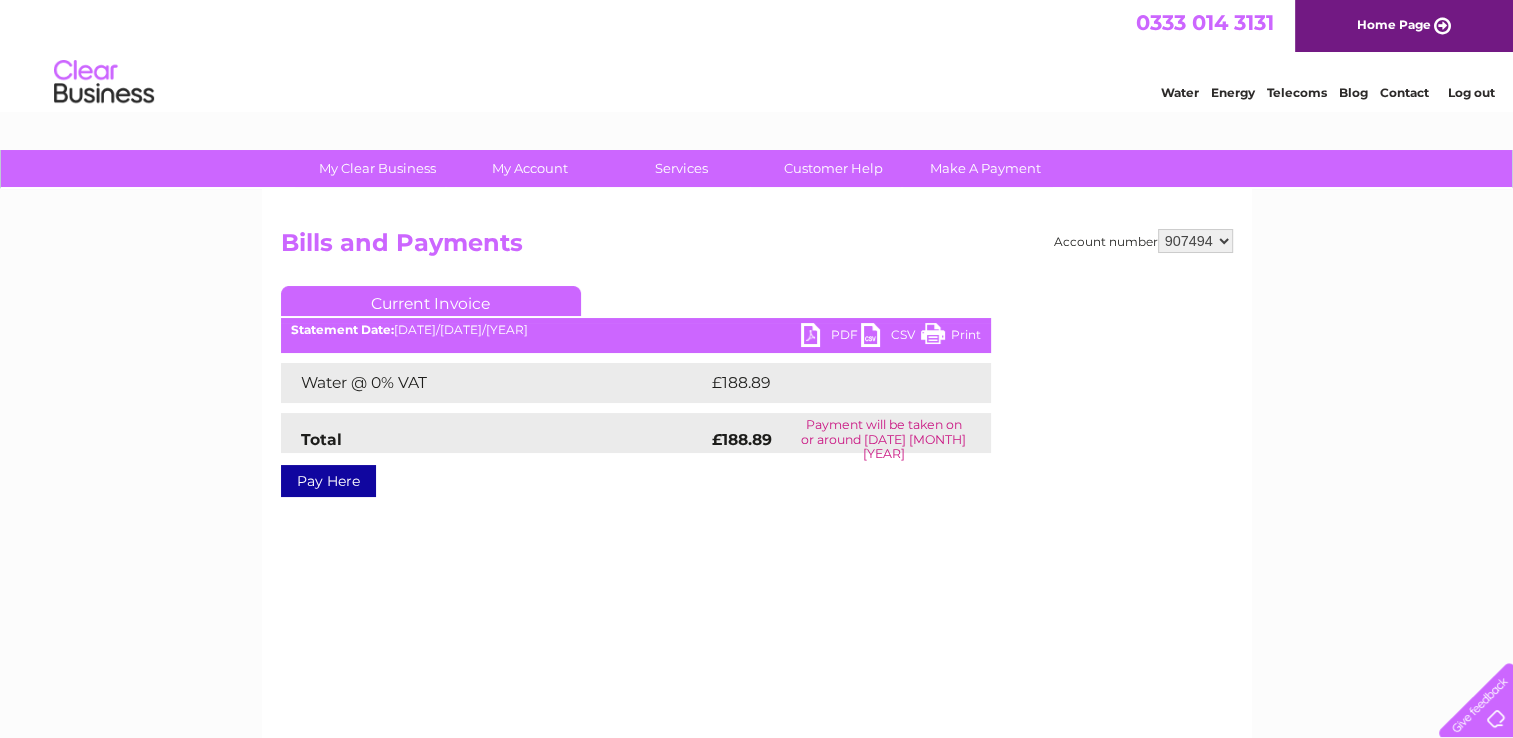click on "PDF" at bounding box center (831, 337) 